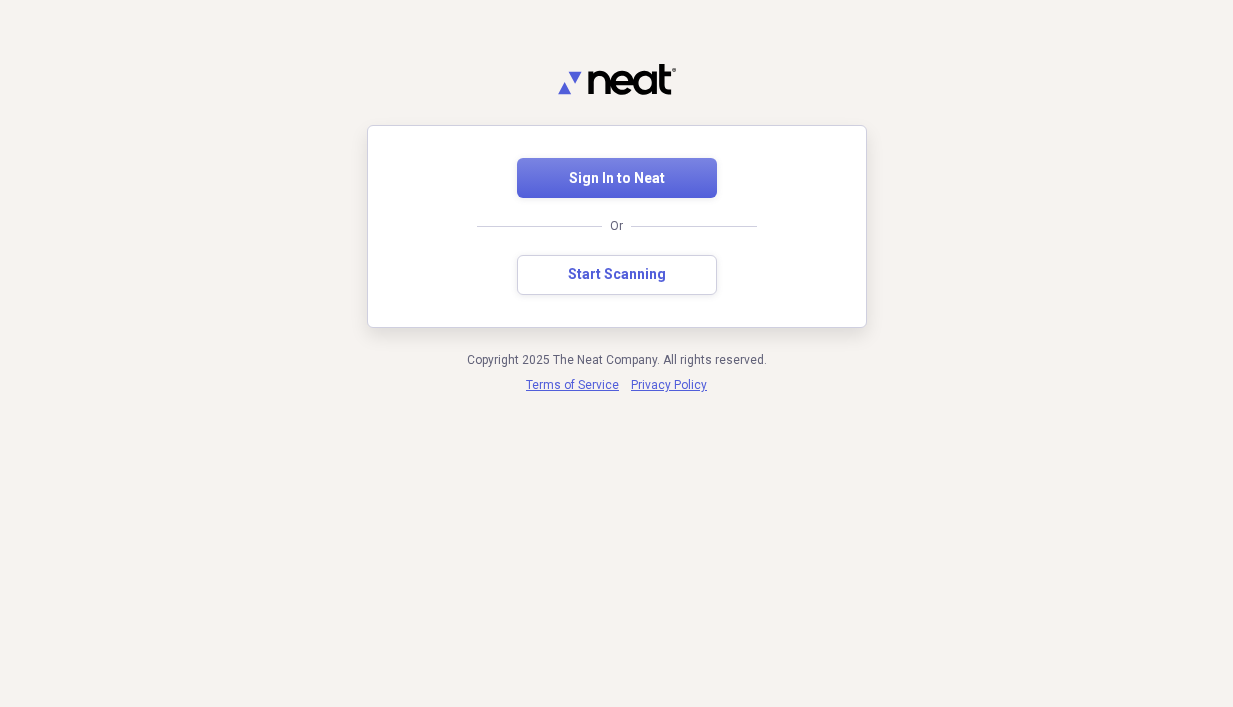 scroll, scrollTop: 0, scrollLeft: 0, axis: both 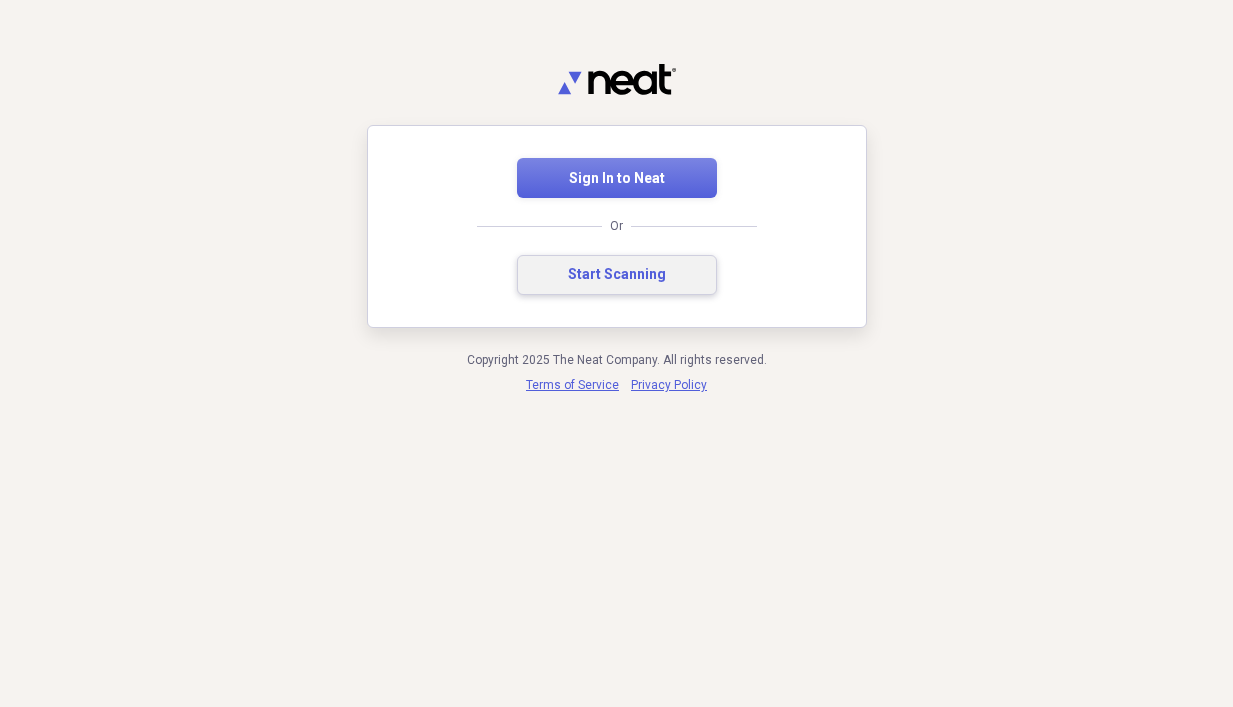 click on "Start Scanning" at bounding box center [617, 275] 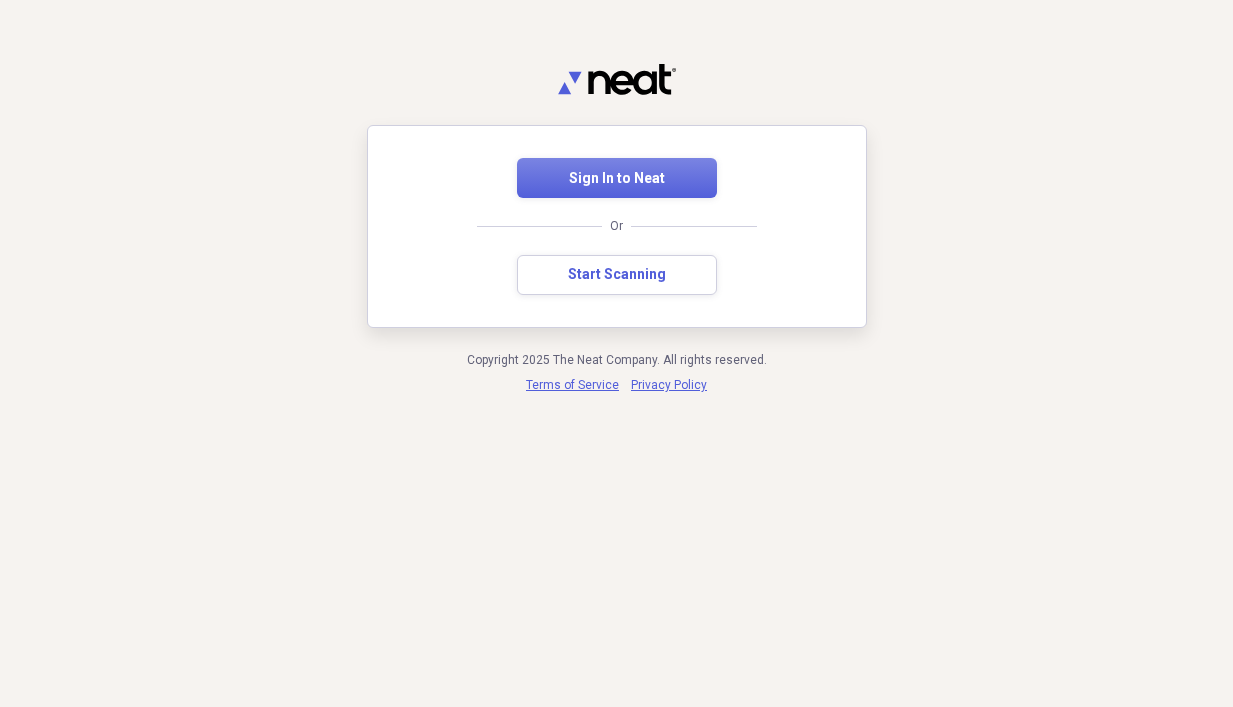 scroll, scrollTop: 0, scrollLeft: 0, axis: both 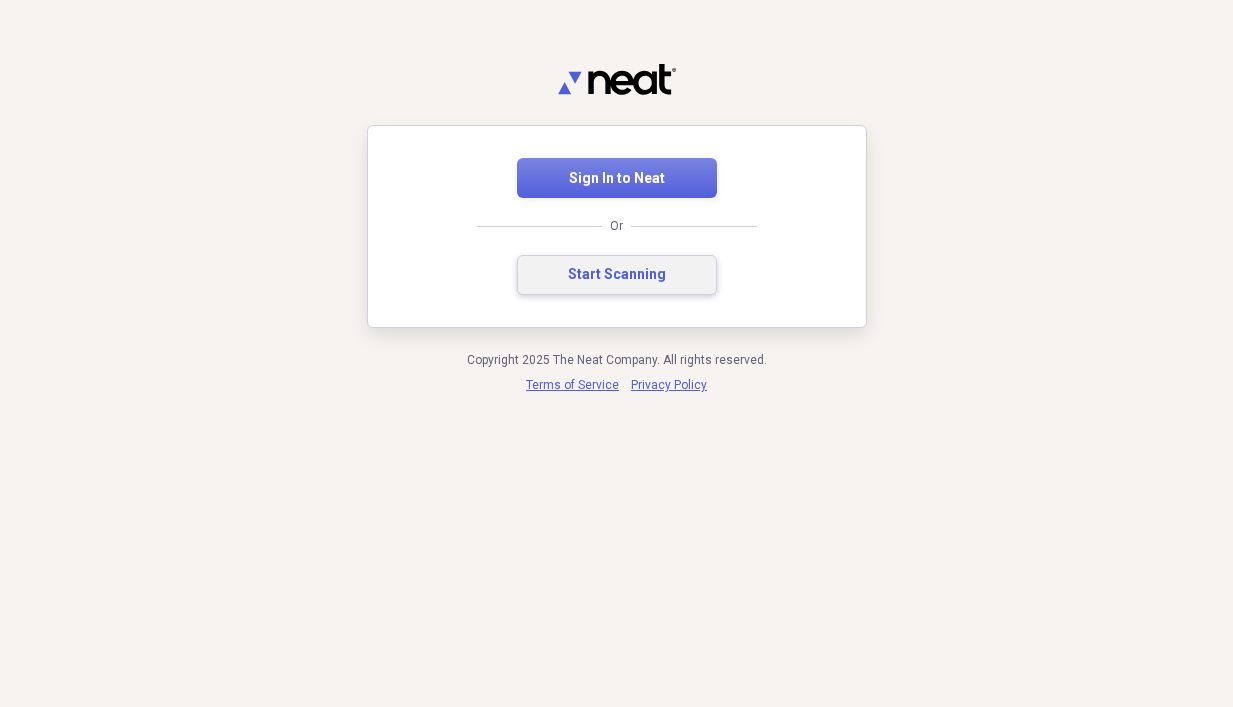 click on "Start Scanning" at bounding box center (617, 275) 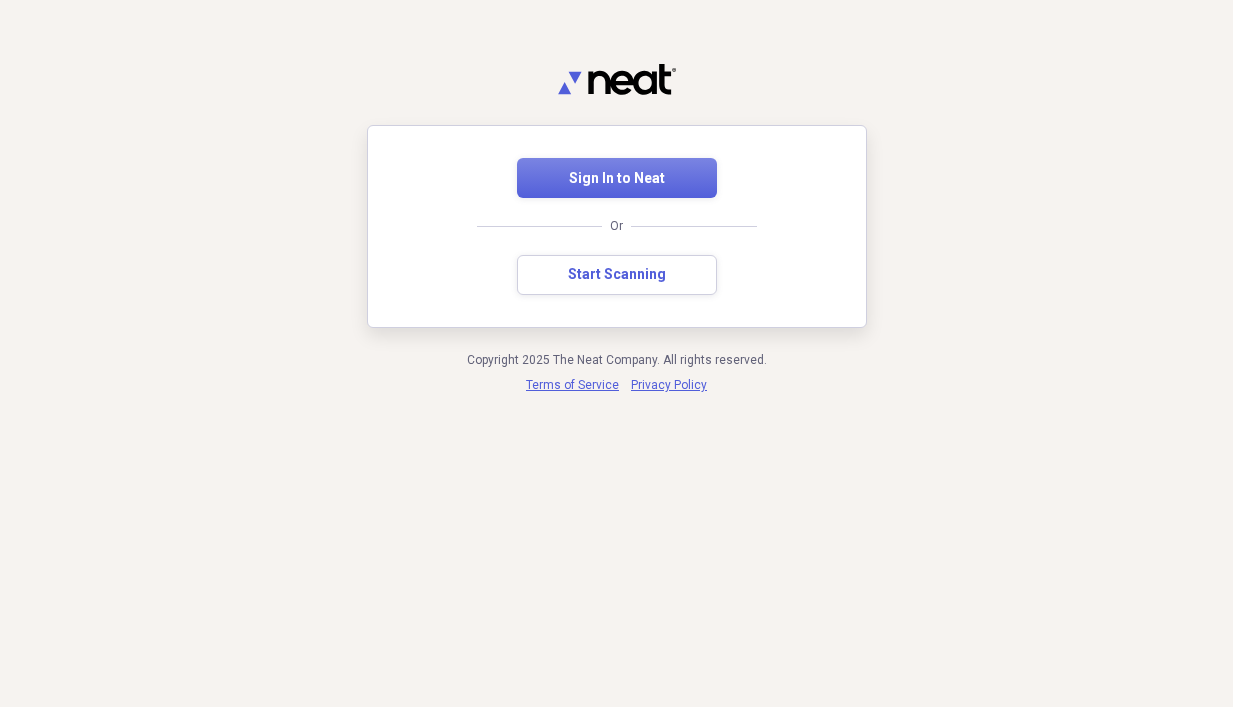 scroll, scrollTop: 0, scrollLeft: 0, axis: both 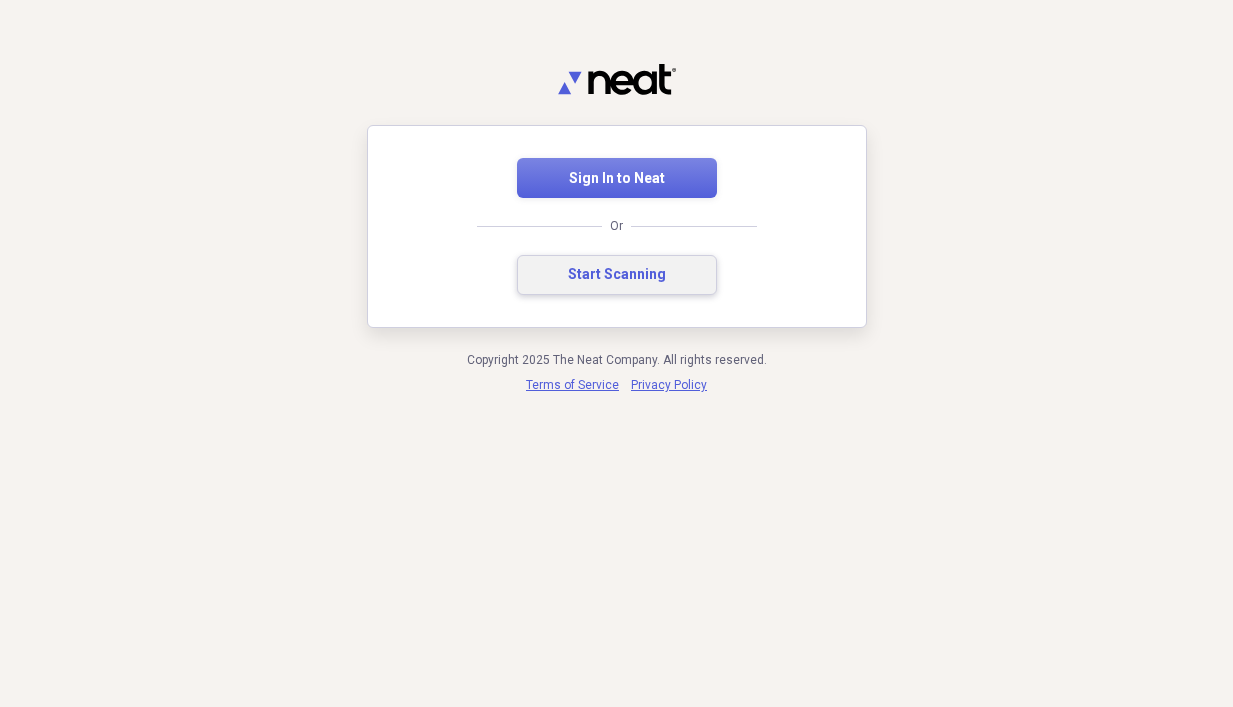 click on "Start Scanning" at bounding box center (617, 275) 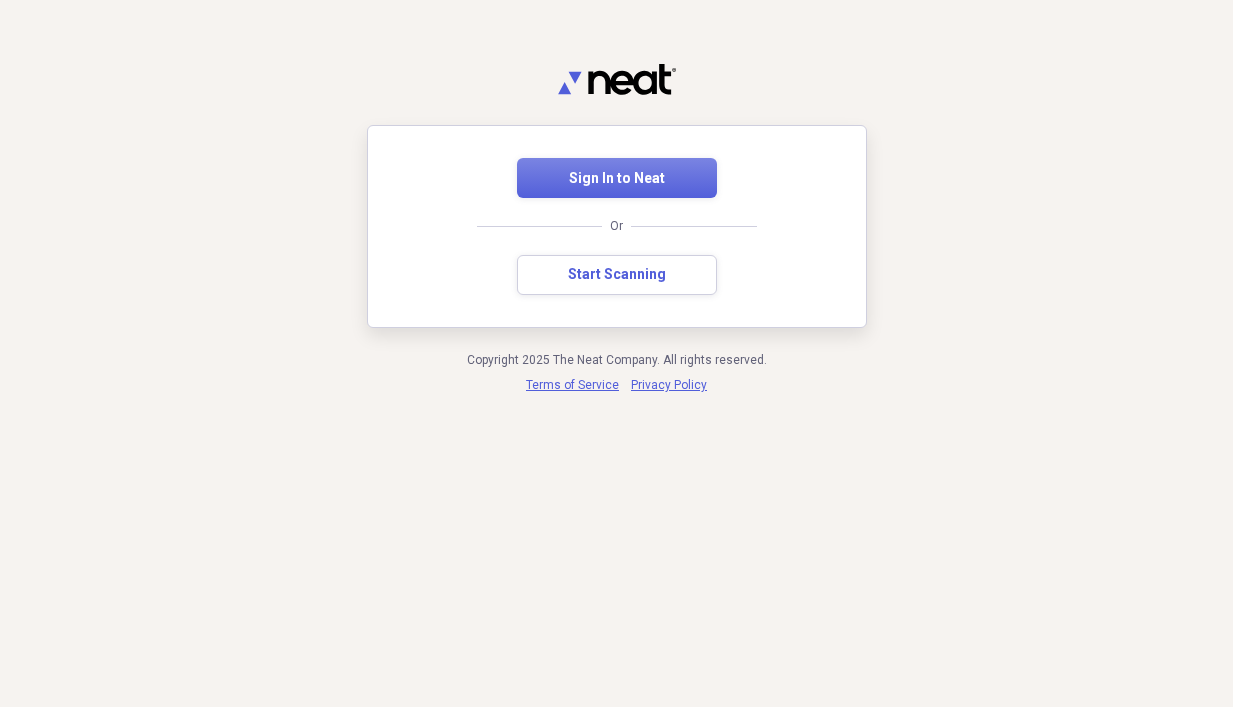 scroll, scrollTop: 0, scrollLeft: 0, axis: both 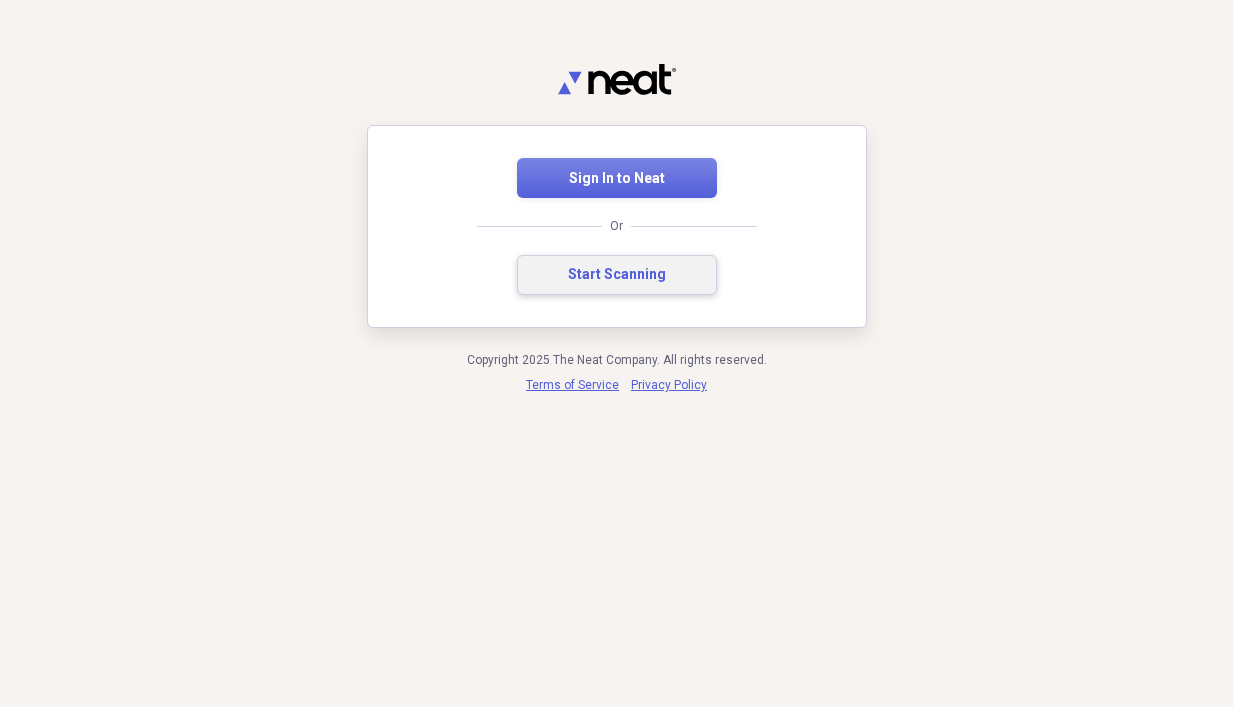 click on "Start Scanning" at bounding box center (617, 275) 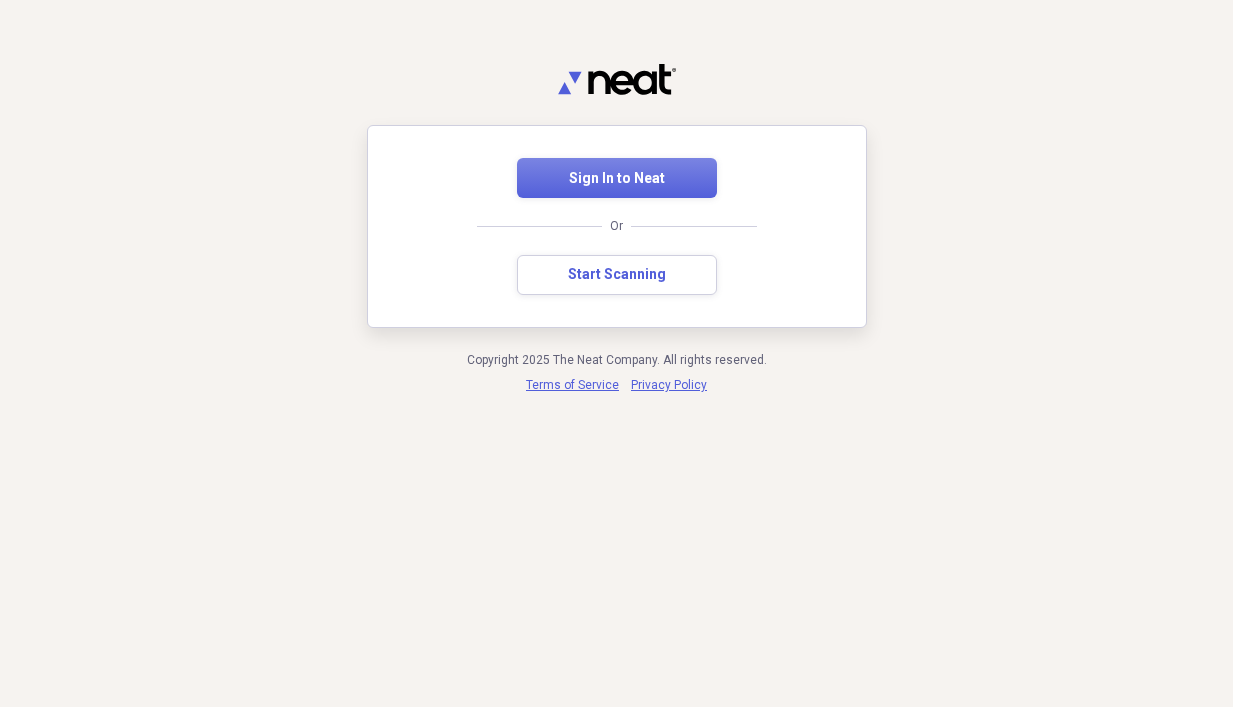 scroll, scrollTop: 0, scrollLeft: 0, axis: both 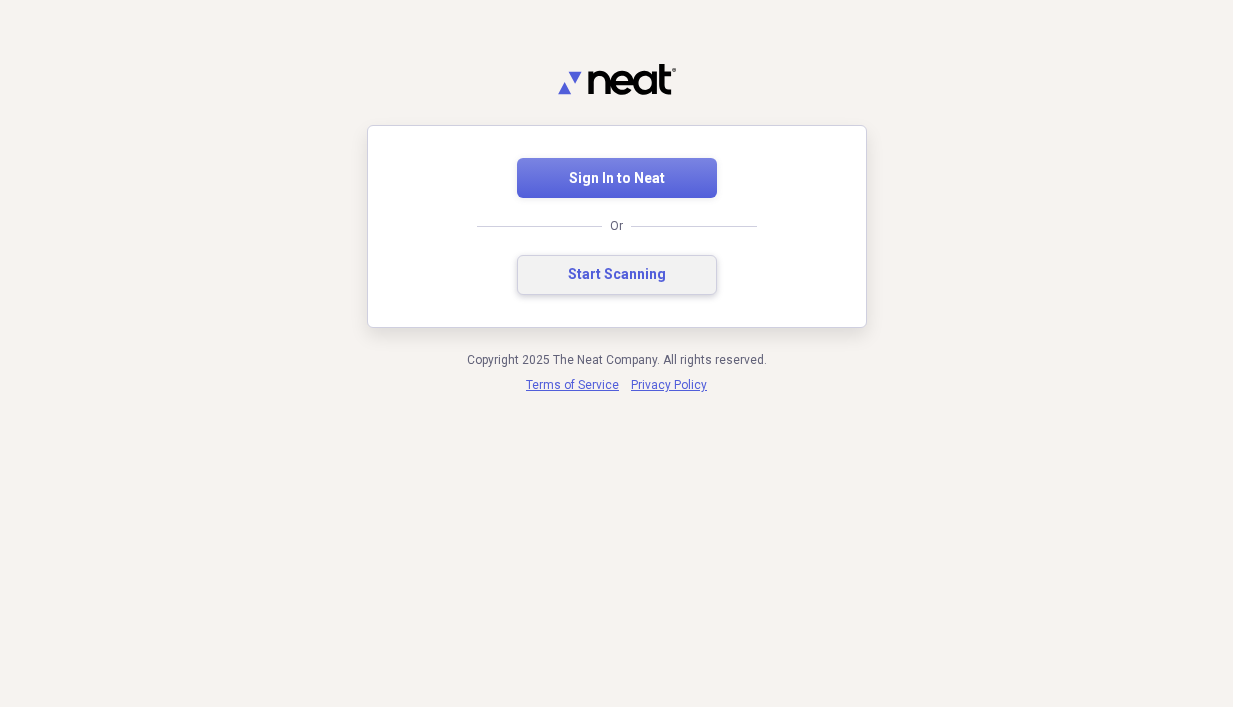click on "Start Scanning" at bounding box center (617, 275) 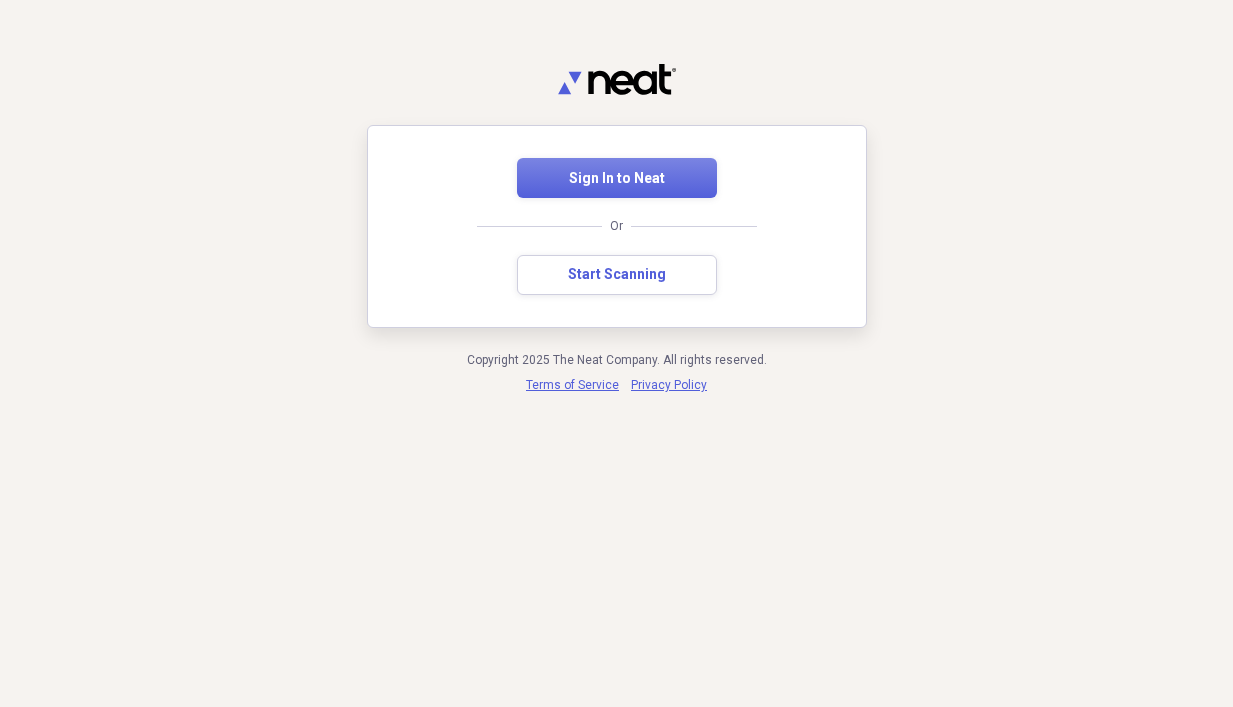 scroll, scrollTop: 0, scrollLeft: 0, axis: both 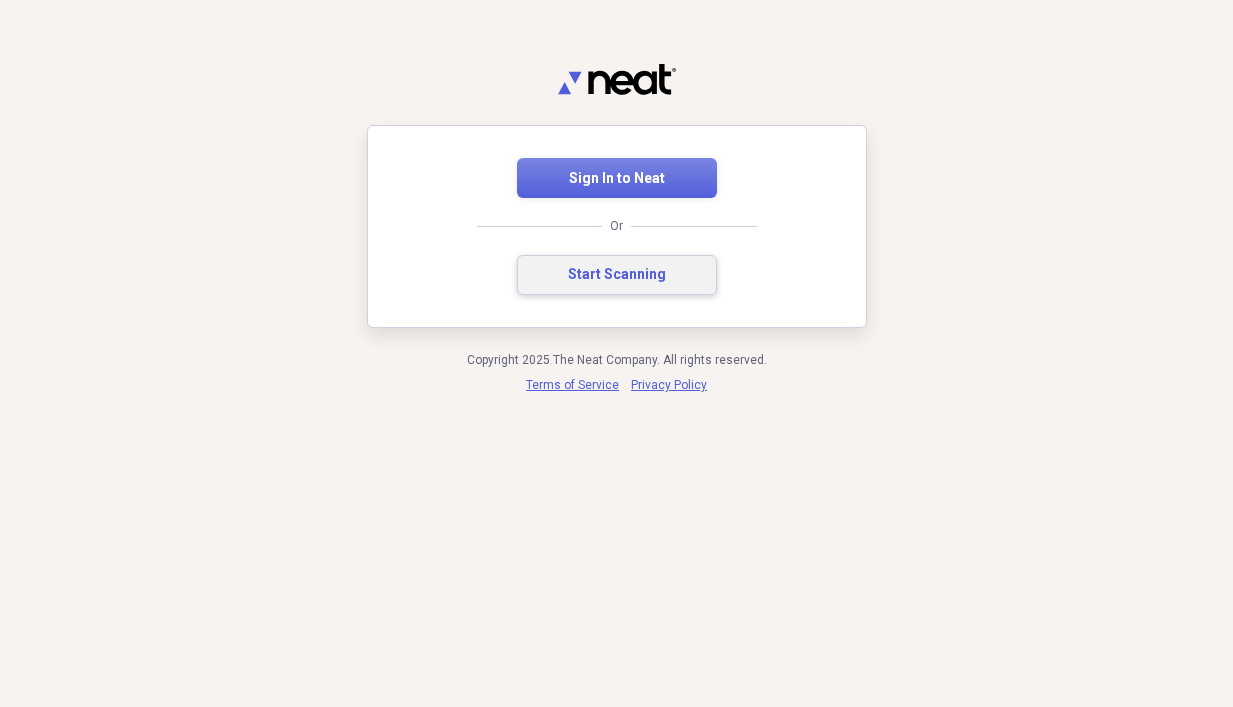 click on "Start Scanning" at bounding box center [617, 275] 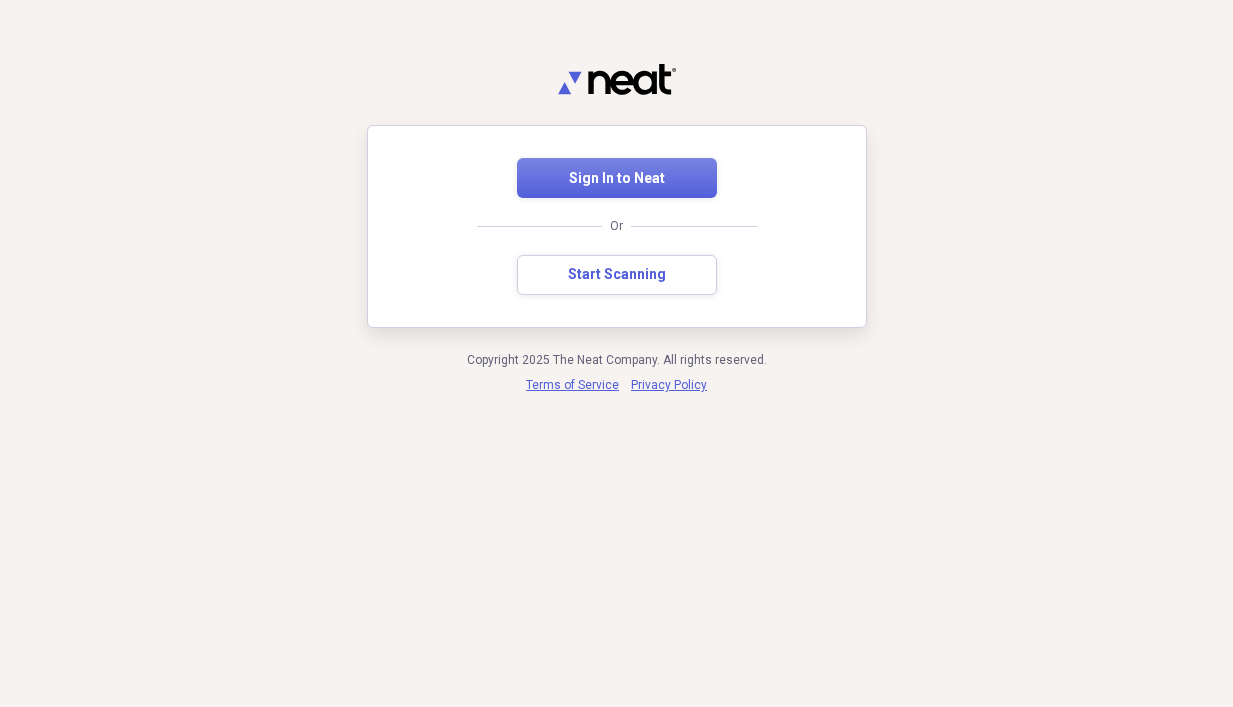 scroll, scrollTop: 0, scrollLeft: 0, axis: both 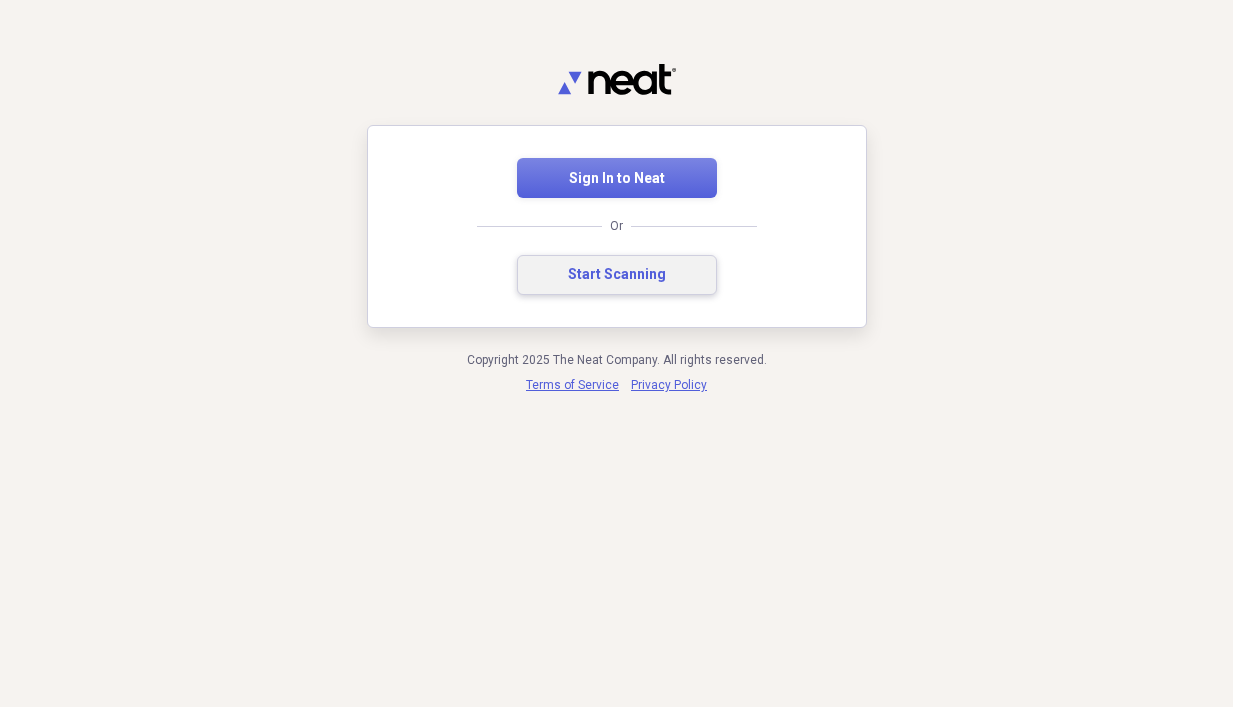 click on "Start Scanning" at bounding box center [617, 275] 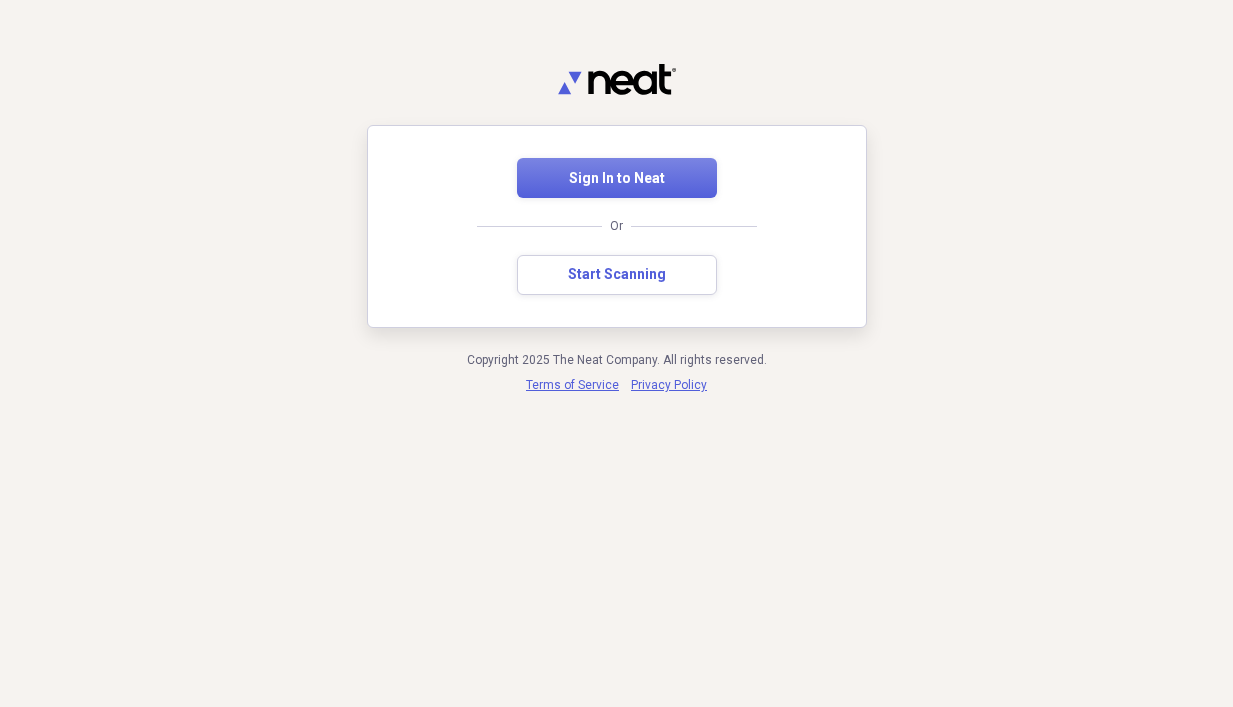 scroll, scrollTop: 0, scrollLeft: 0, axis: both 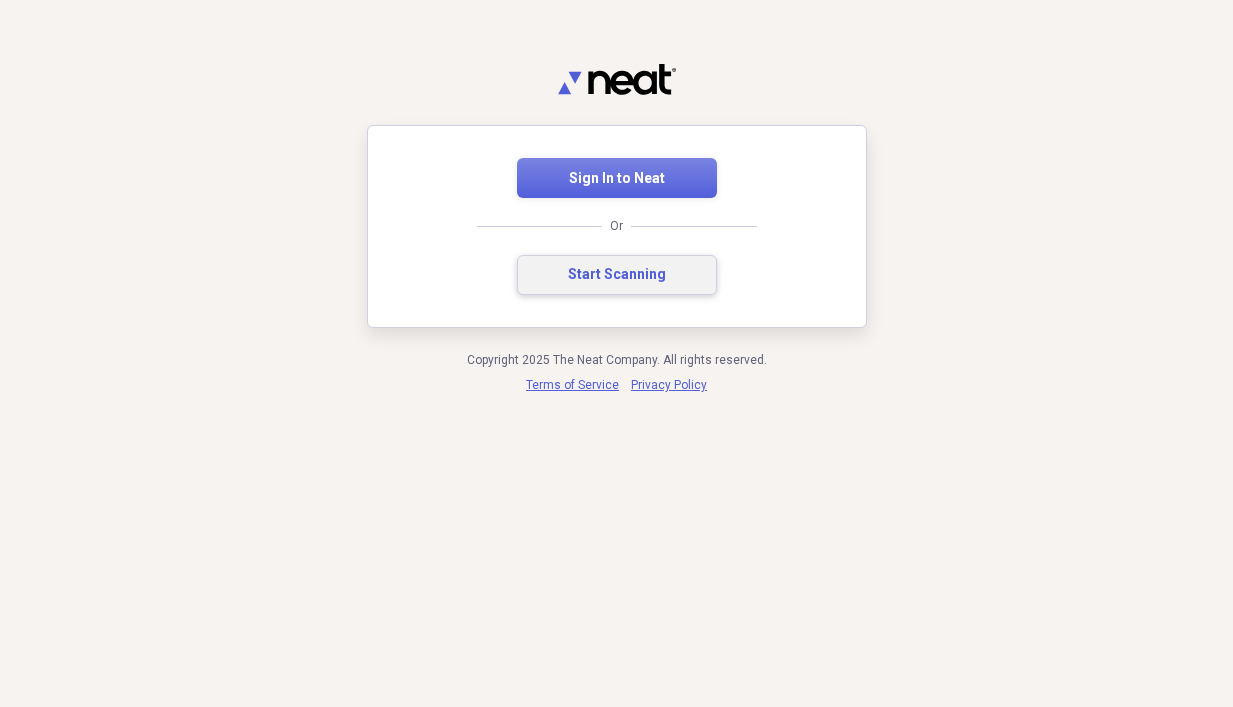 click on "Start Scanning" at bounding box center (617, 275) 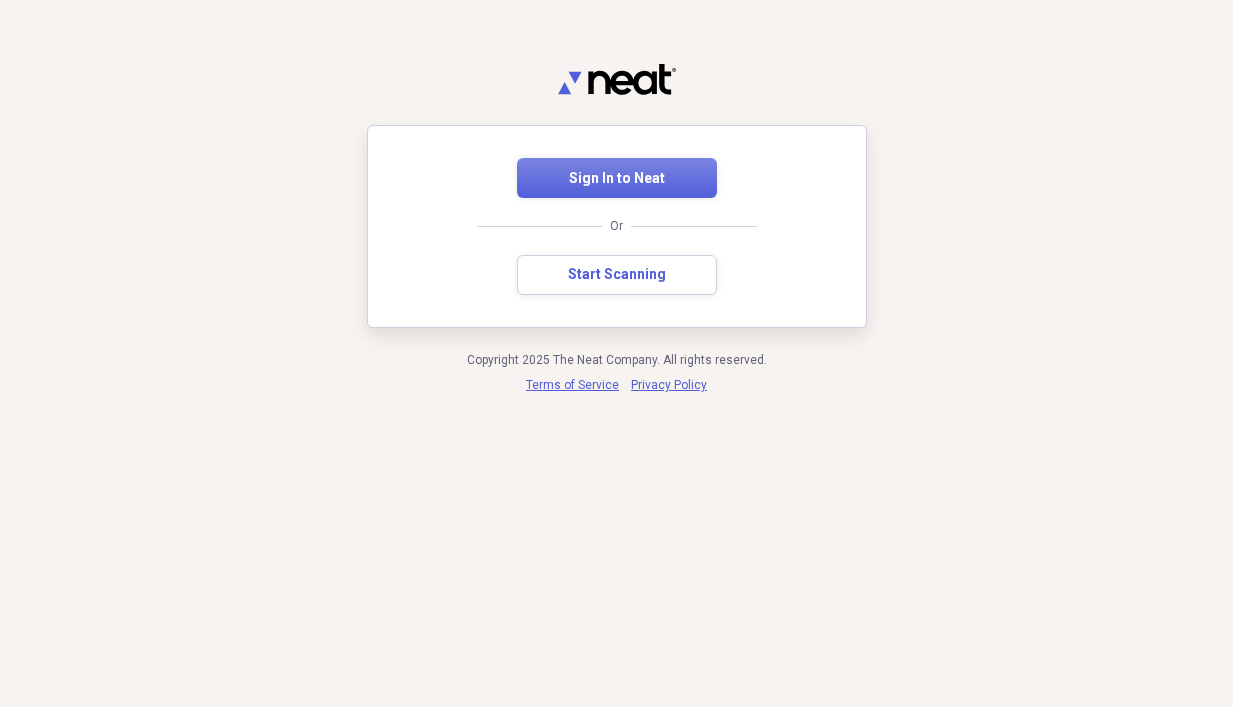 scroll, scrollTop: 0, scrollLeft: 0, axis: both 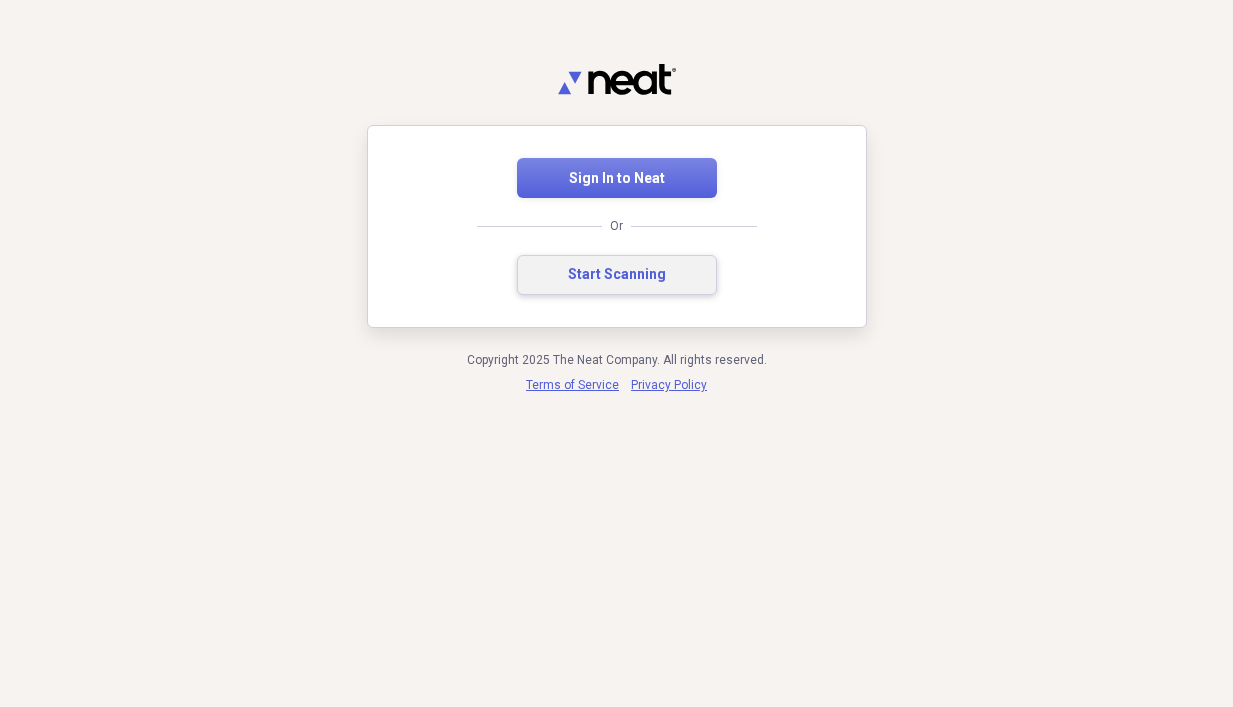 click on "Start Scanning" at bounding box center [617, 275] 